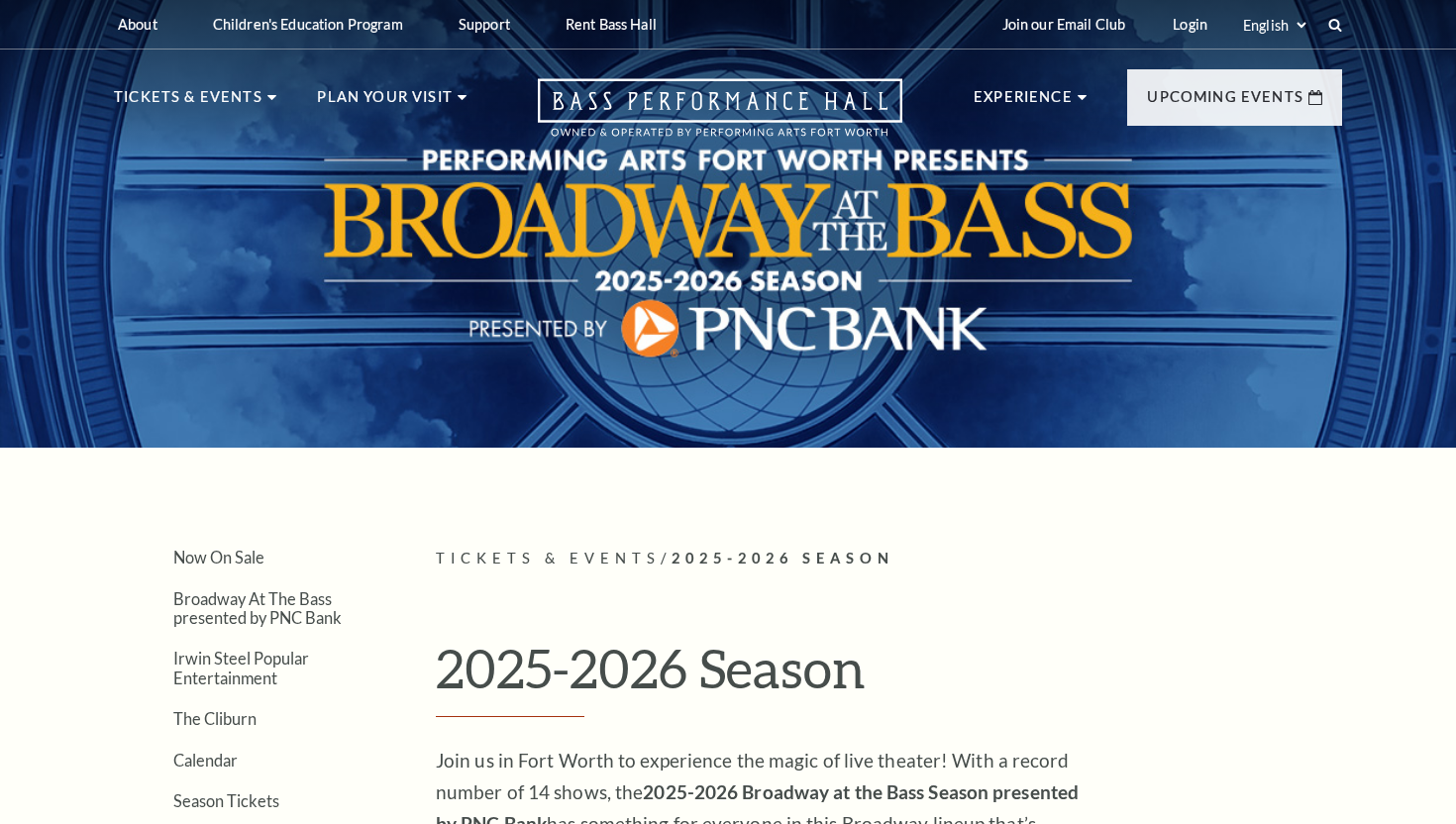 scroll, scrollTop: 562, scrollLeft: 0, axis: vertical 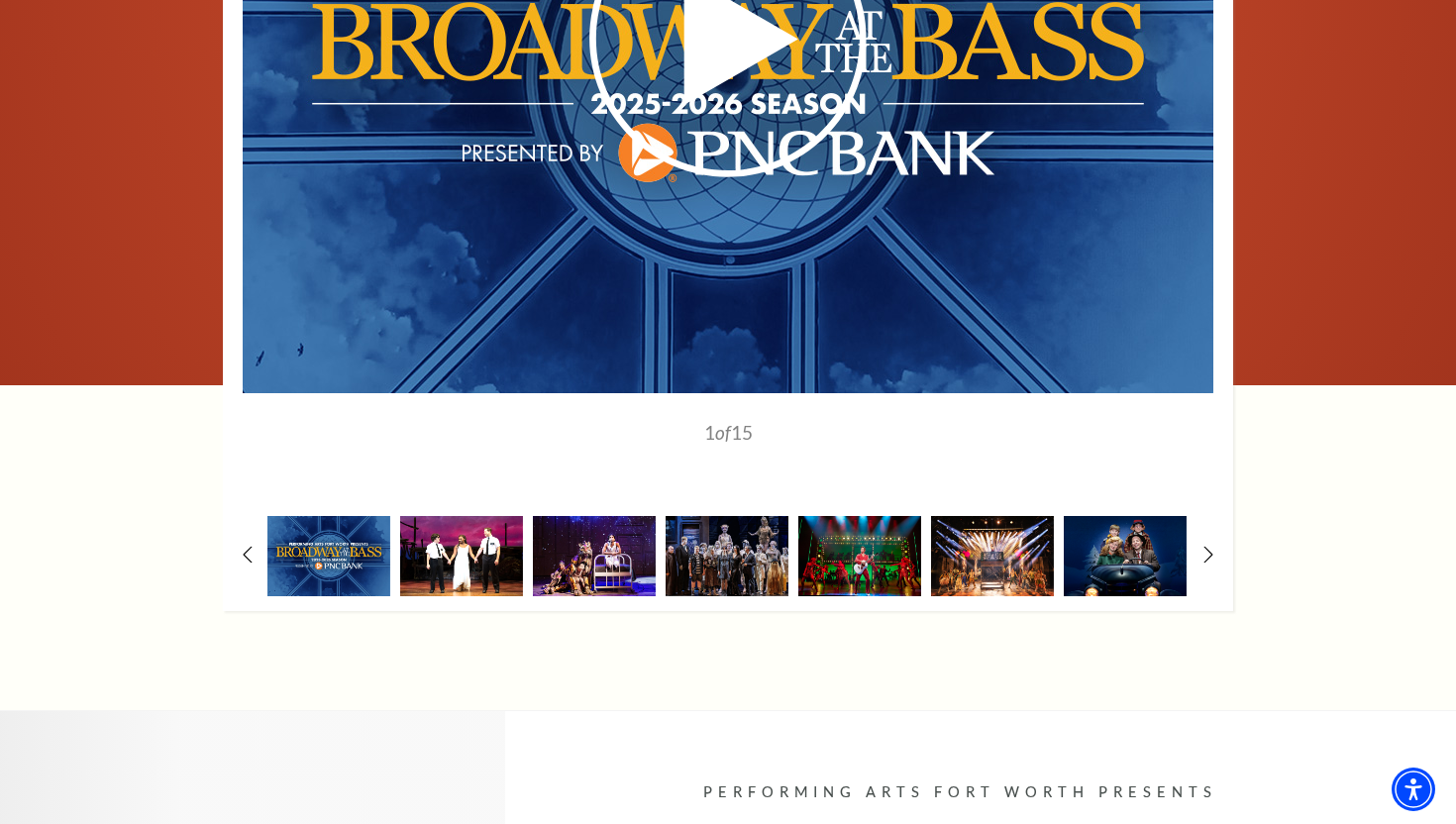 click at bounding box center [462, 556] 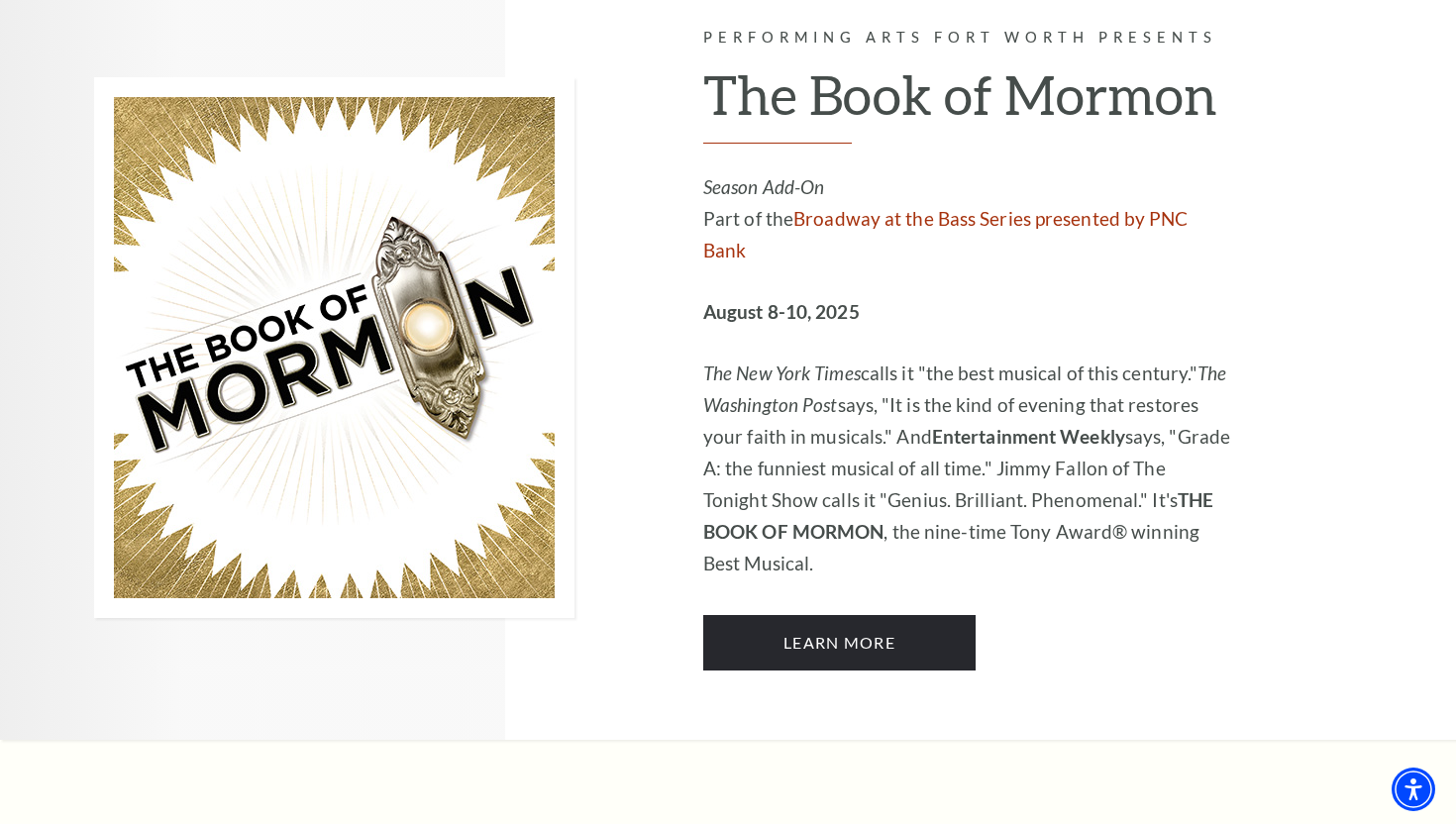 scroll, scrollTop: 2501, scrollLeft: 0, axis: vertical 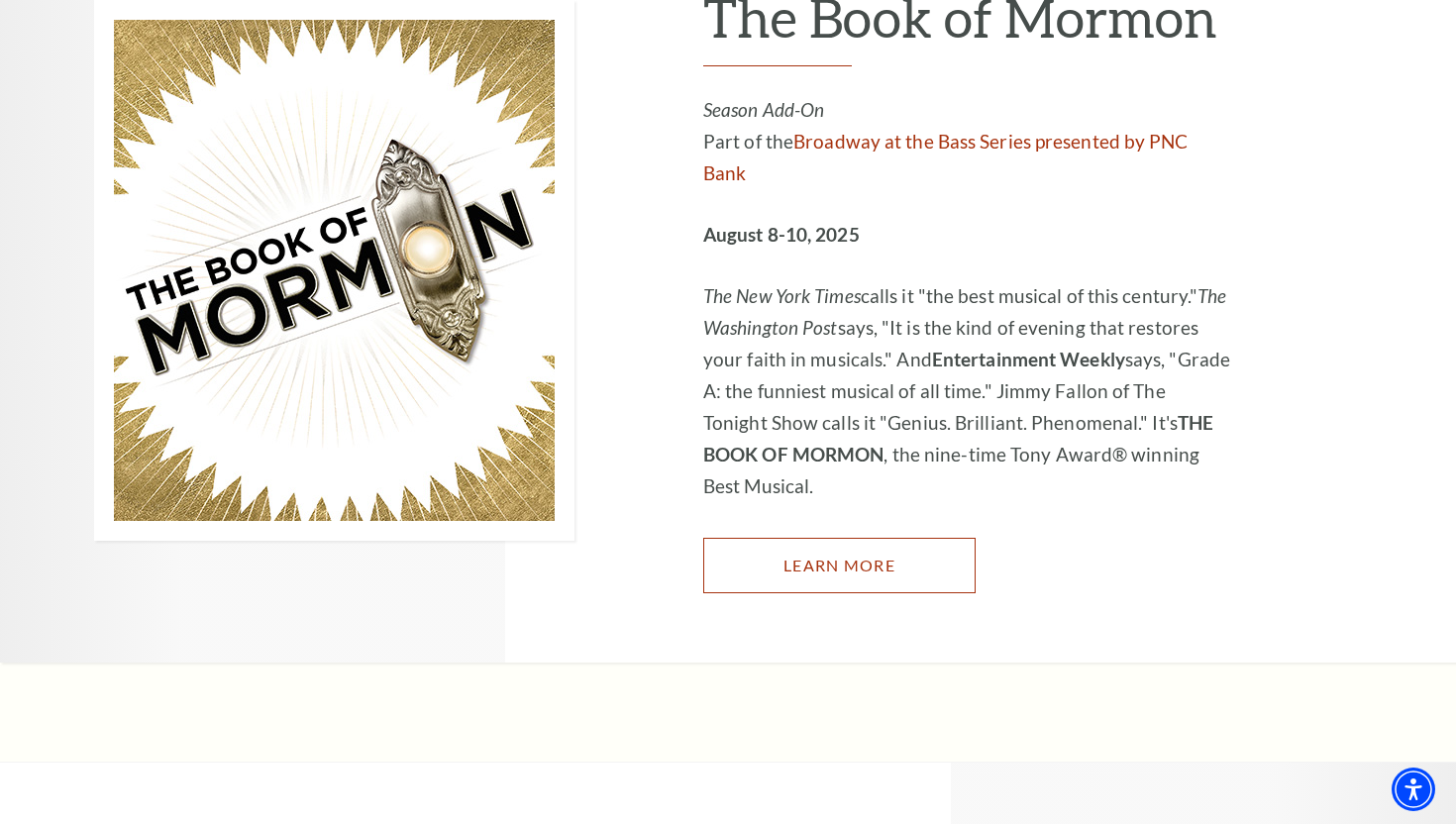 click on "Learn More" at bounding box center [839, 566] 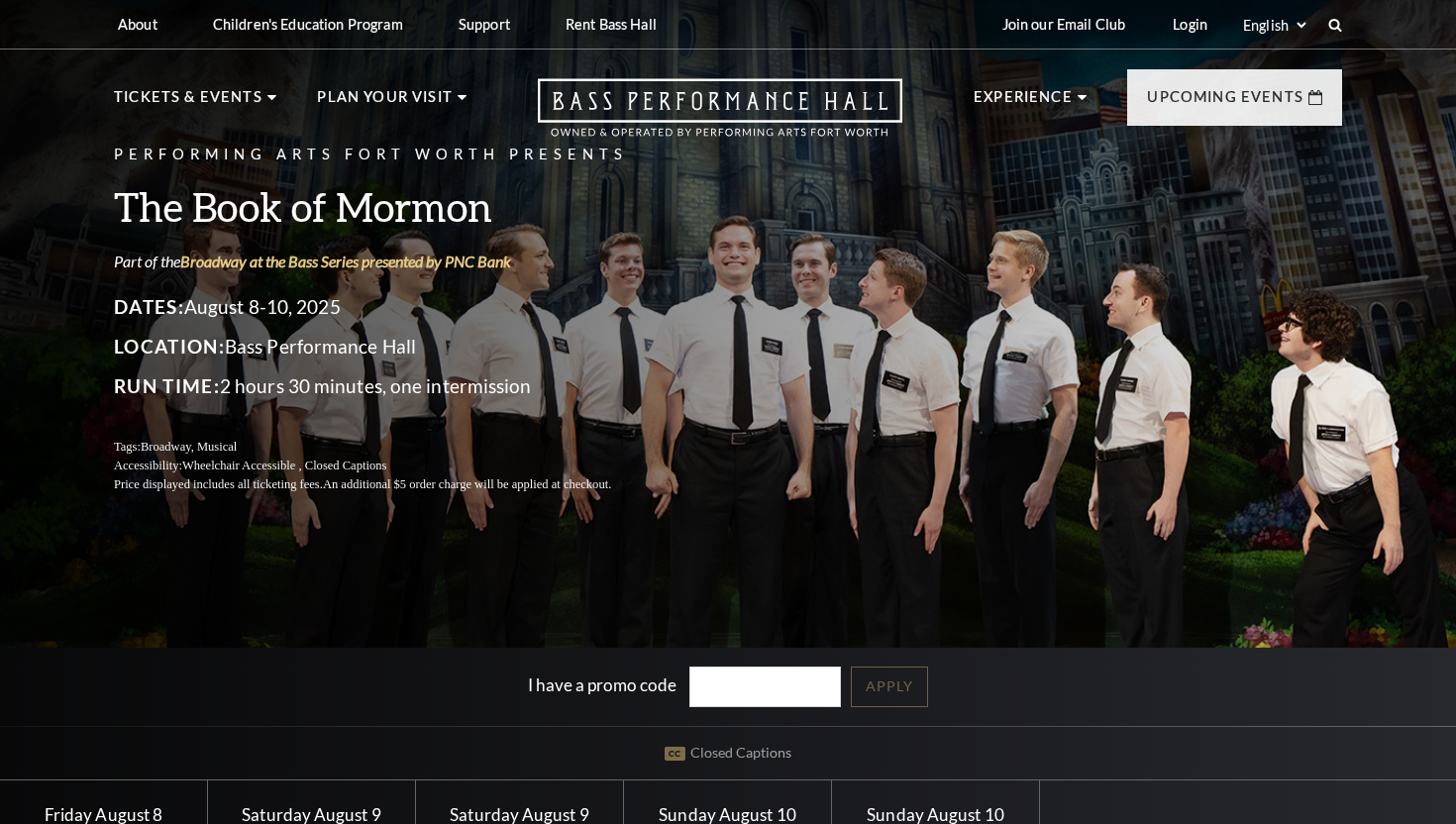 scroll, scrollTop: 25, scrollLeft: 0, axis: vertical 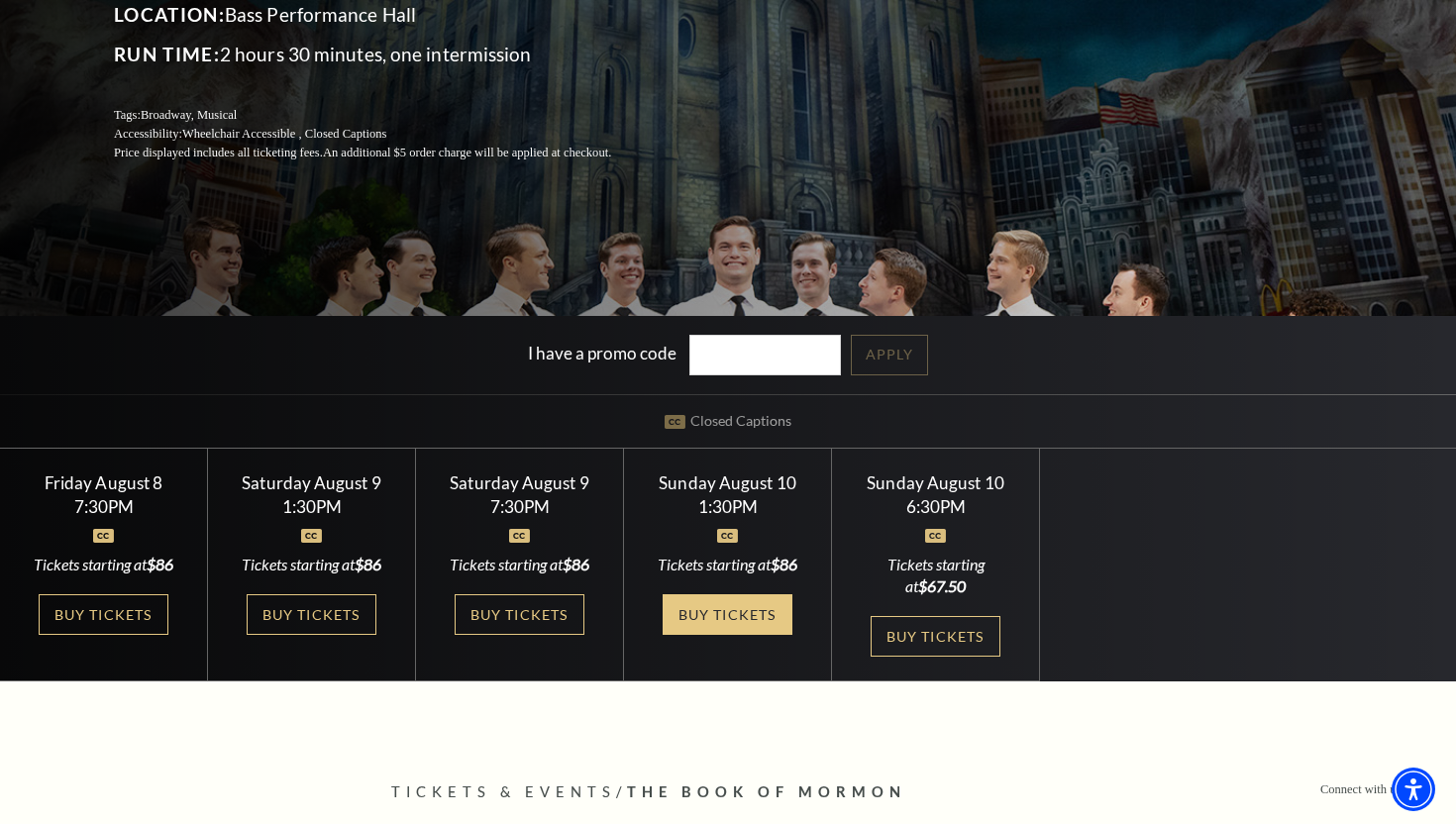 click on "Buy Tickets" at bounding box center (727, 614) 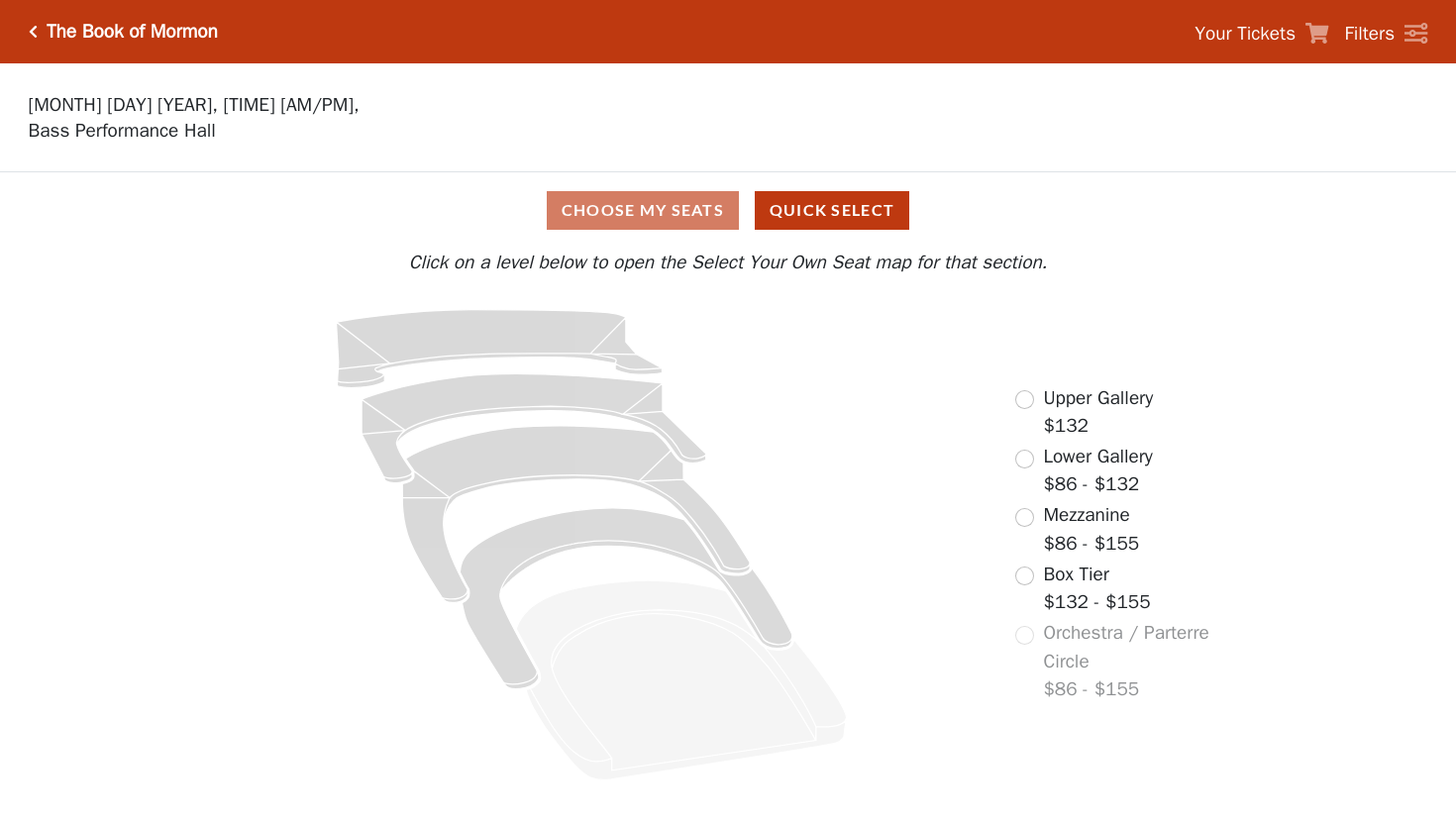 scroll, scrollTop: 0, scrollLeft: 0, axis: both 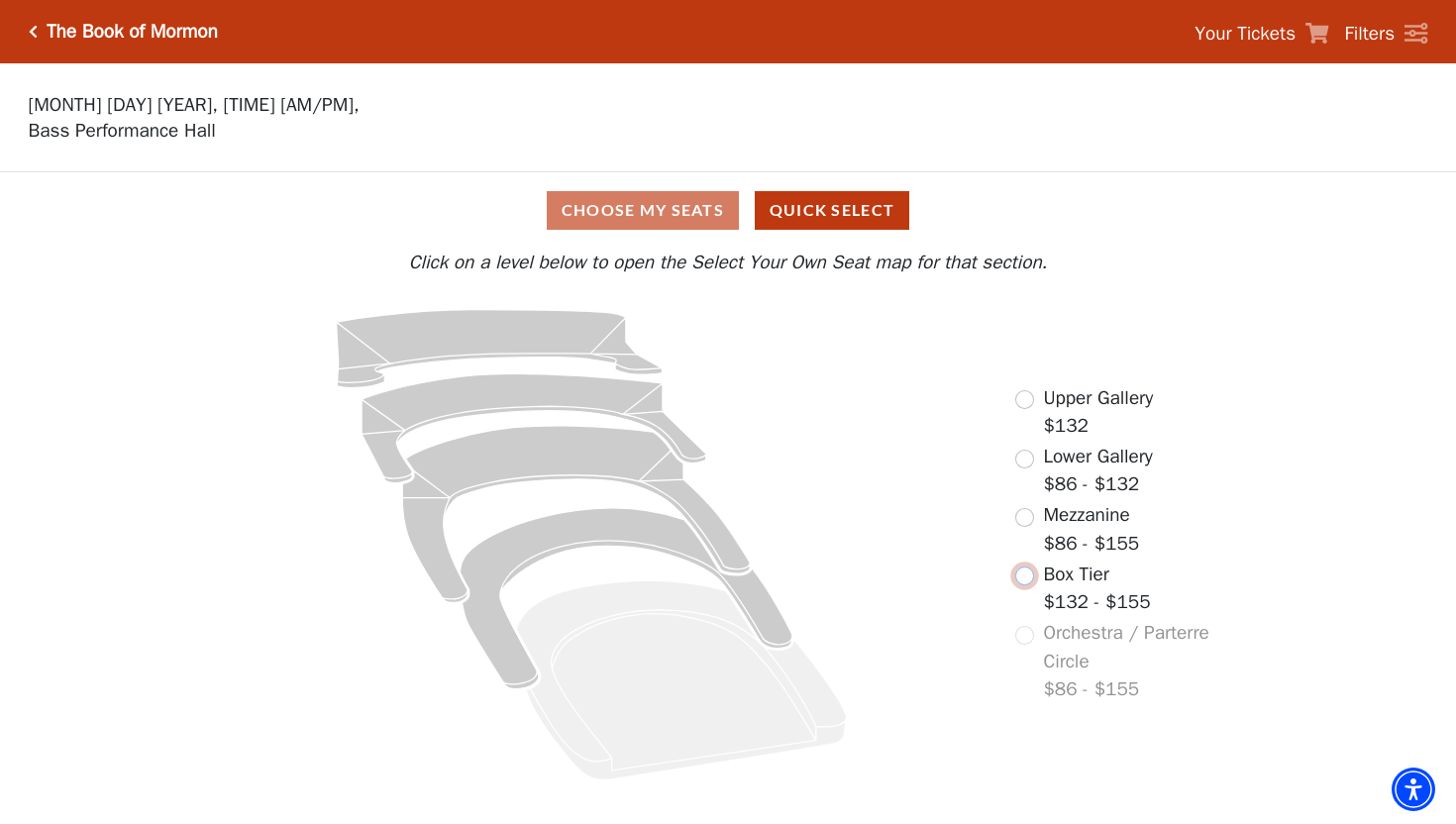 click at bounding box center (1024, 575) 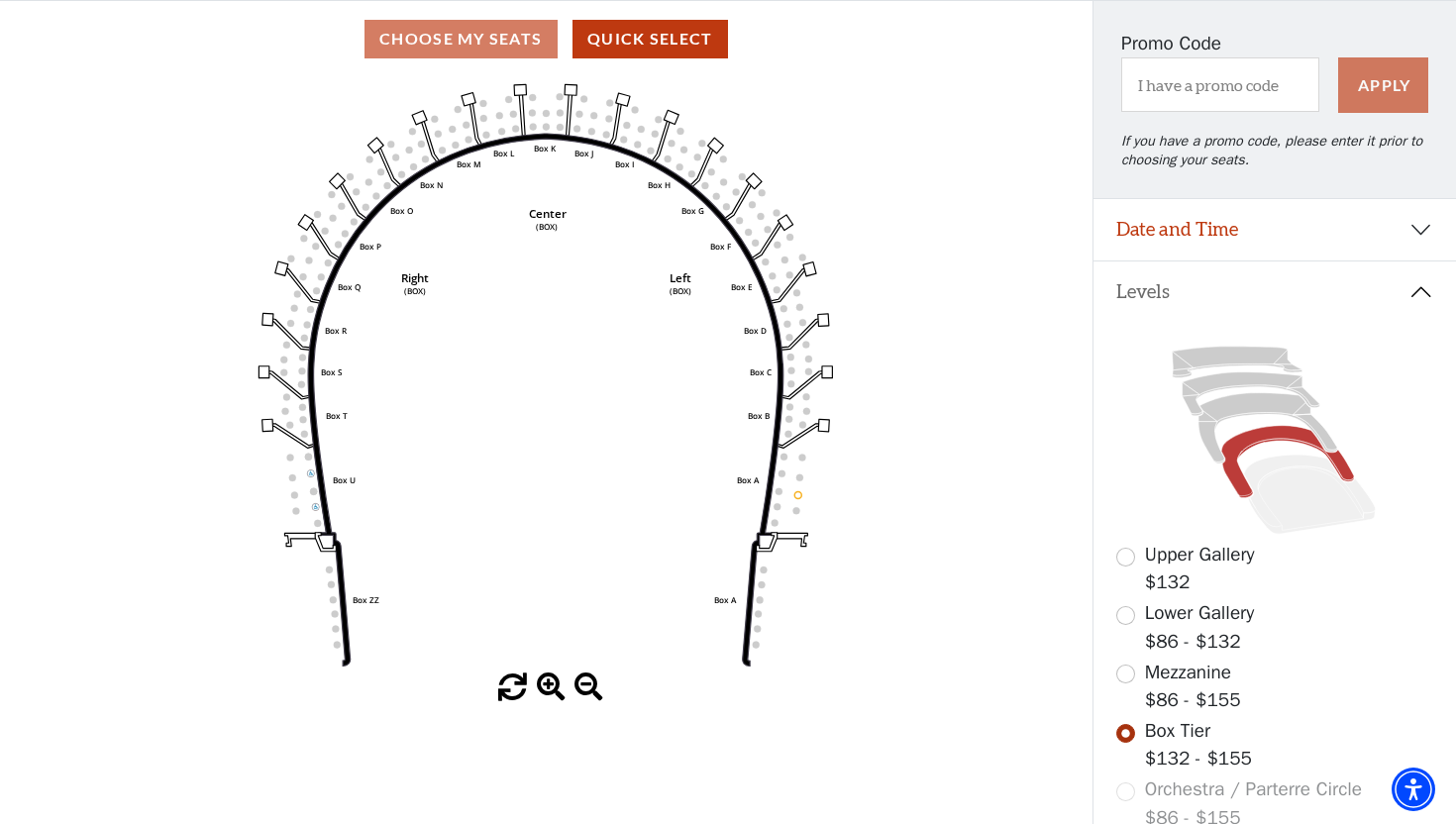 scroll, scrollTop: 172, scrollLeft: 0, axis: vertical 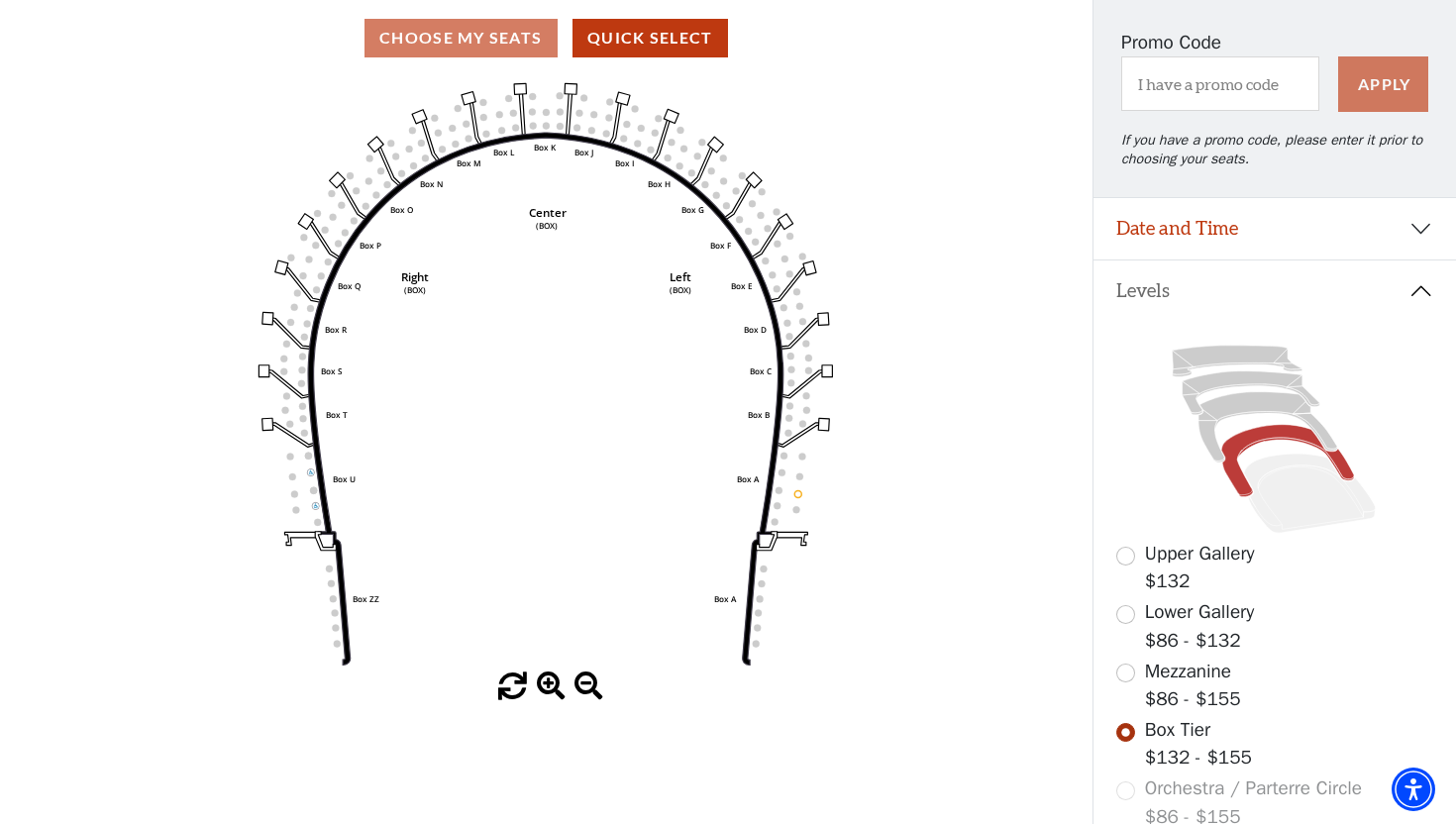 click 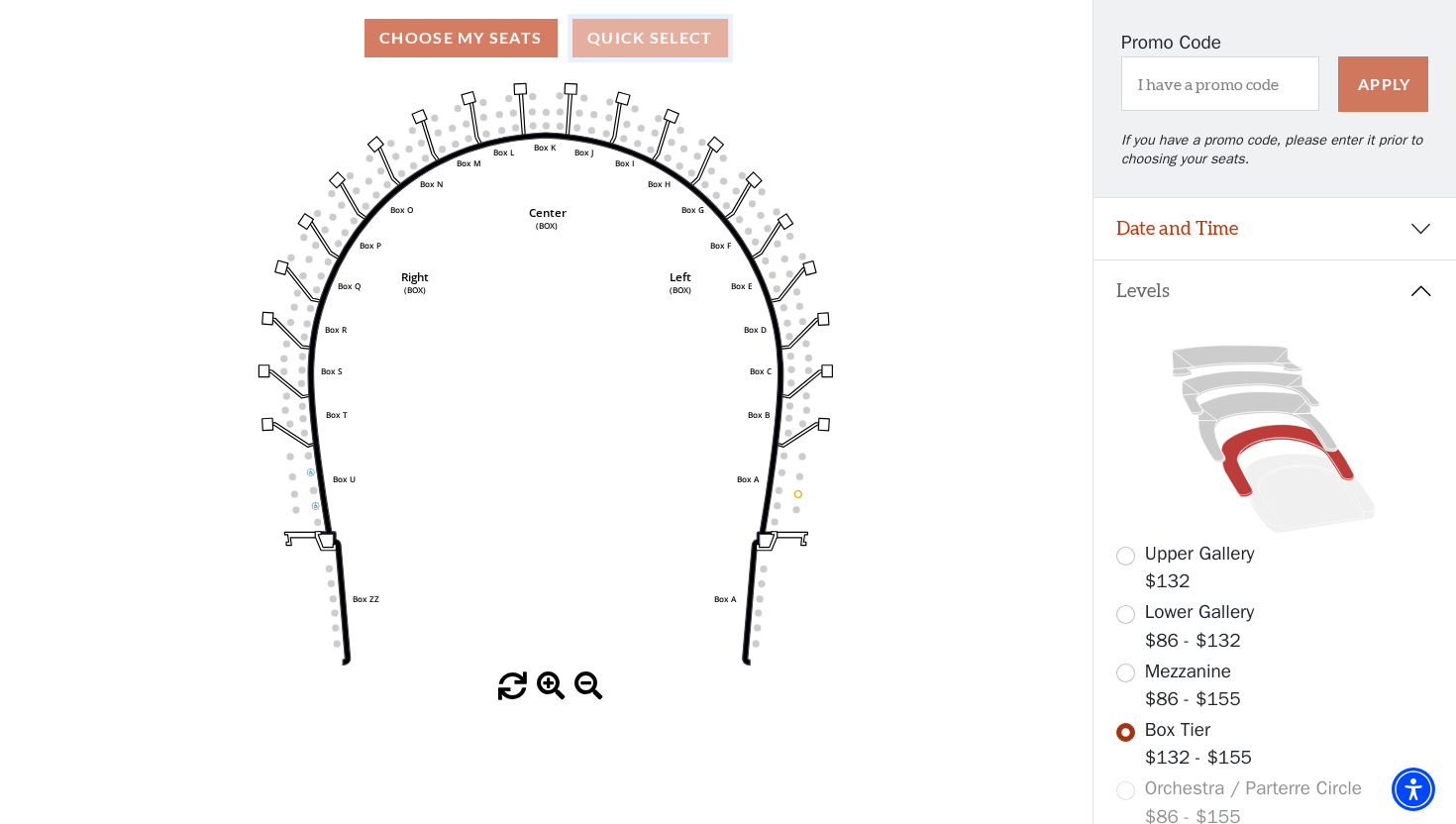 click on "Quick Select" at bounding box center (650, 38) 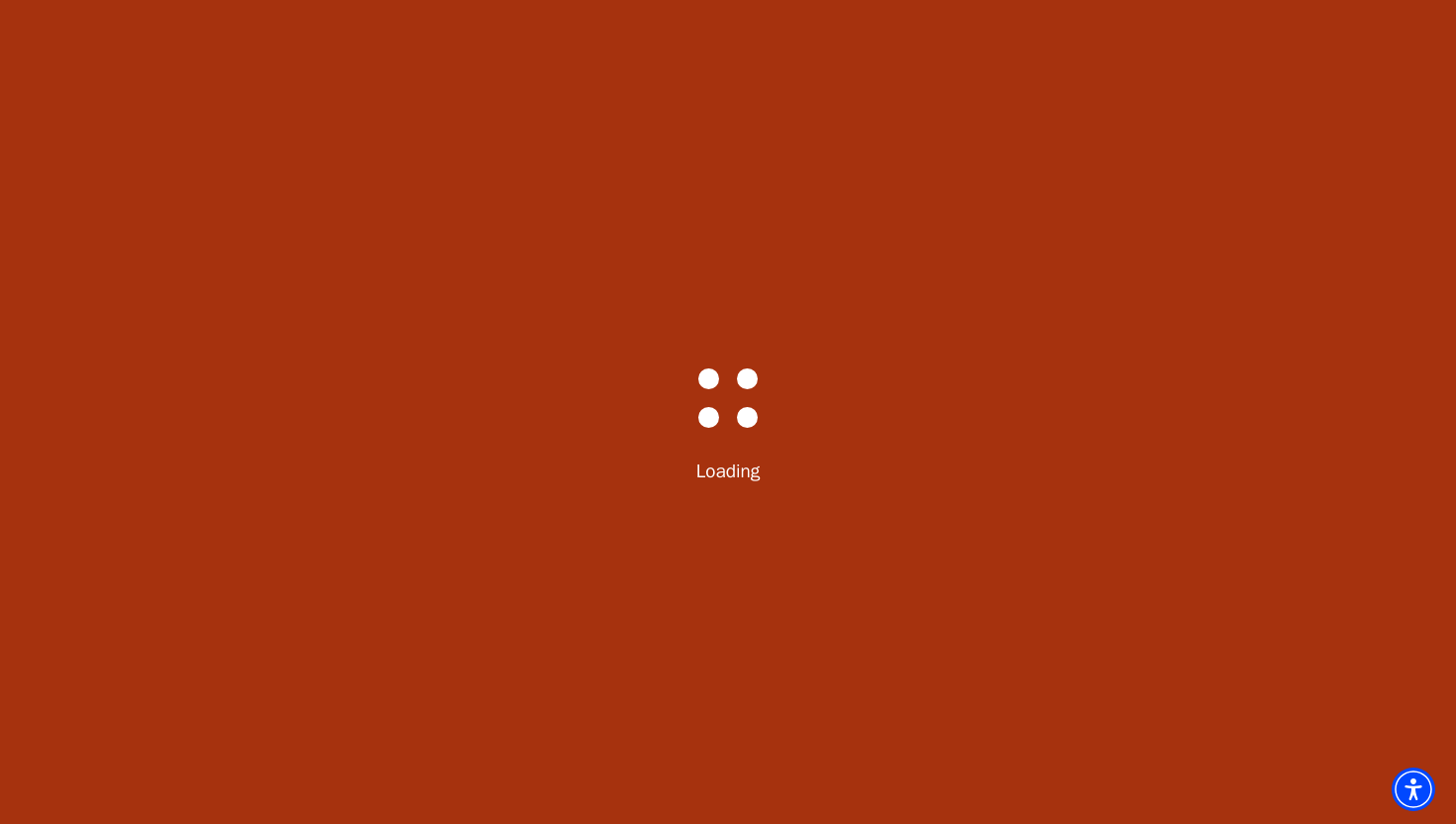 scroll, scrollTop: 0, scrollLeft: 0, axis: both 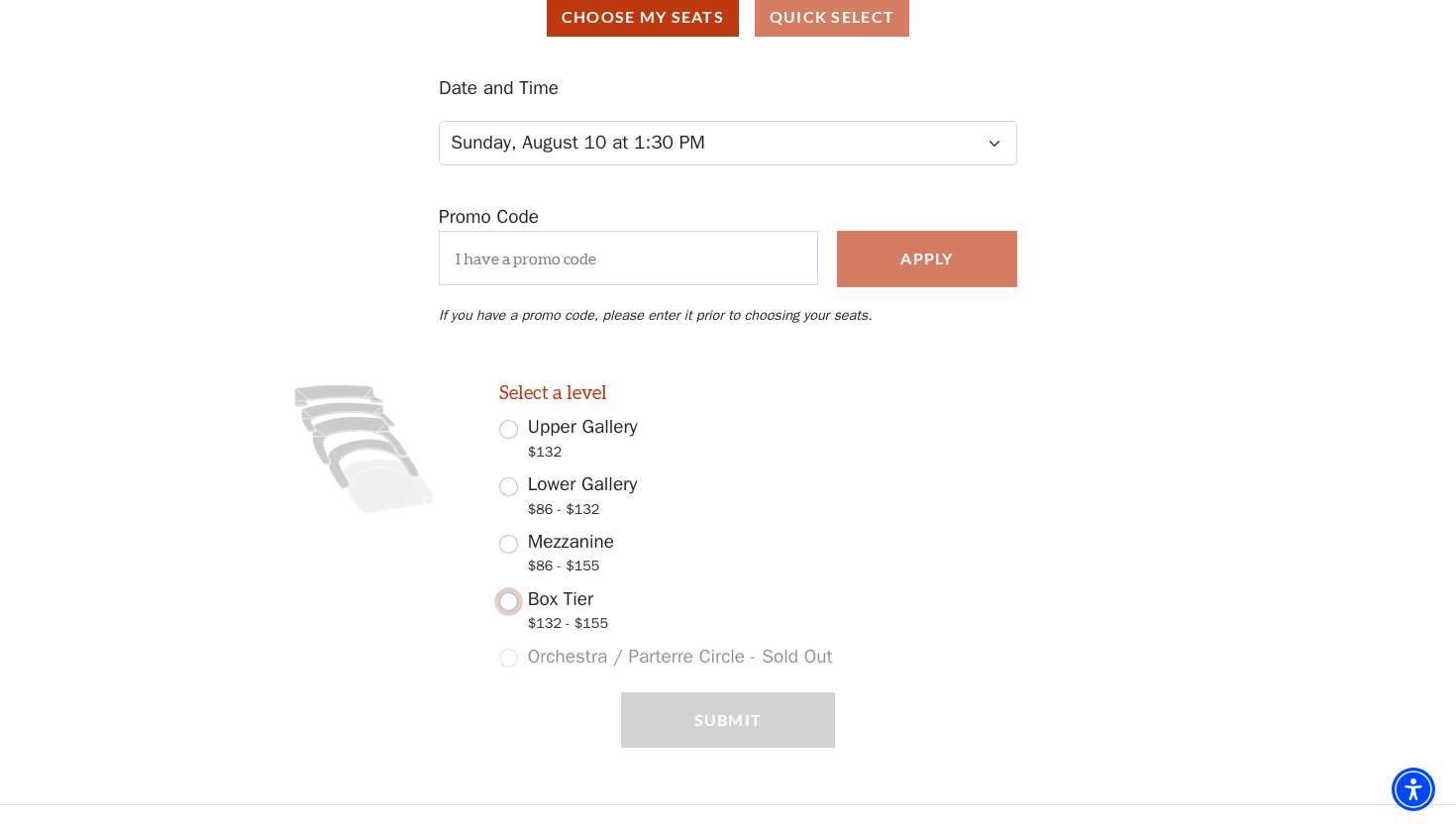 click on "Box Tier     $132 - $155" at bounding box center [508, 601] 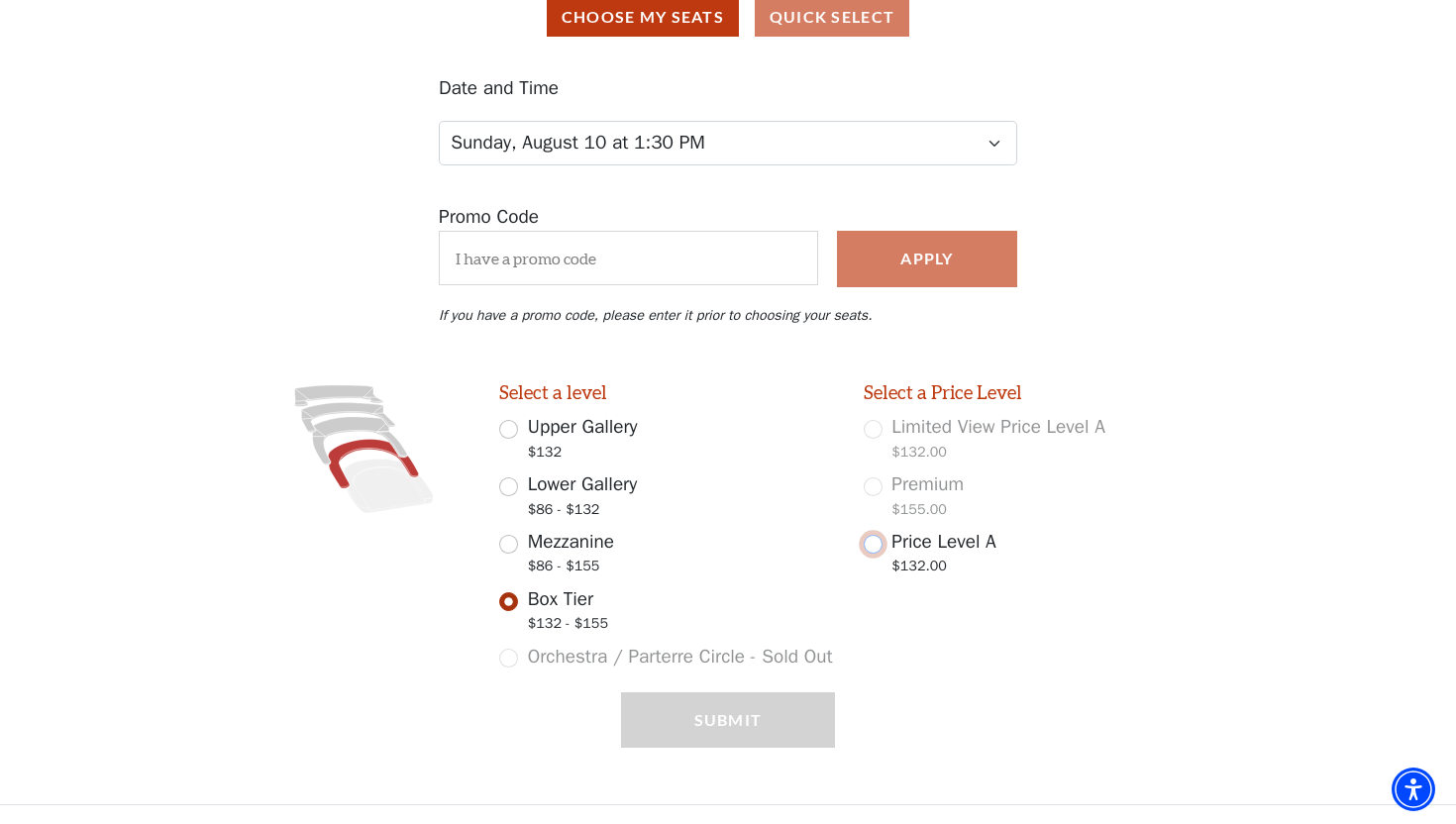 click on "Price Level A $132.00" at bounding box center (873, 544) 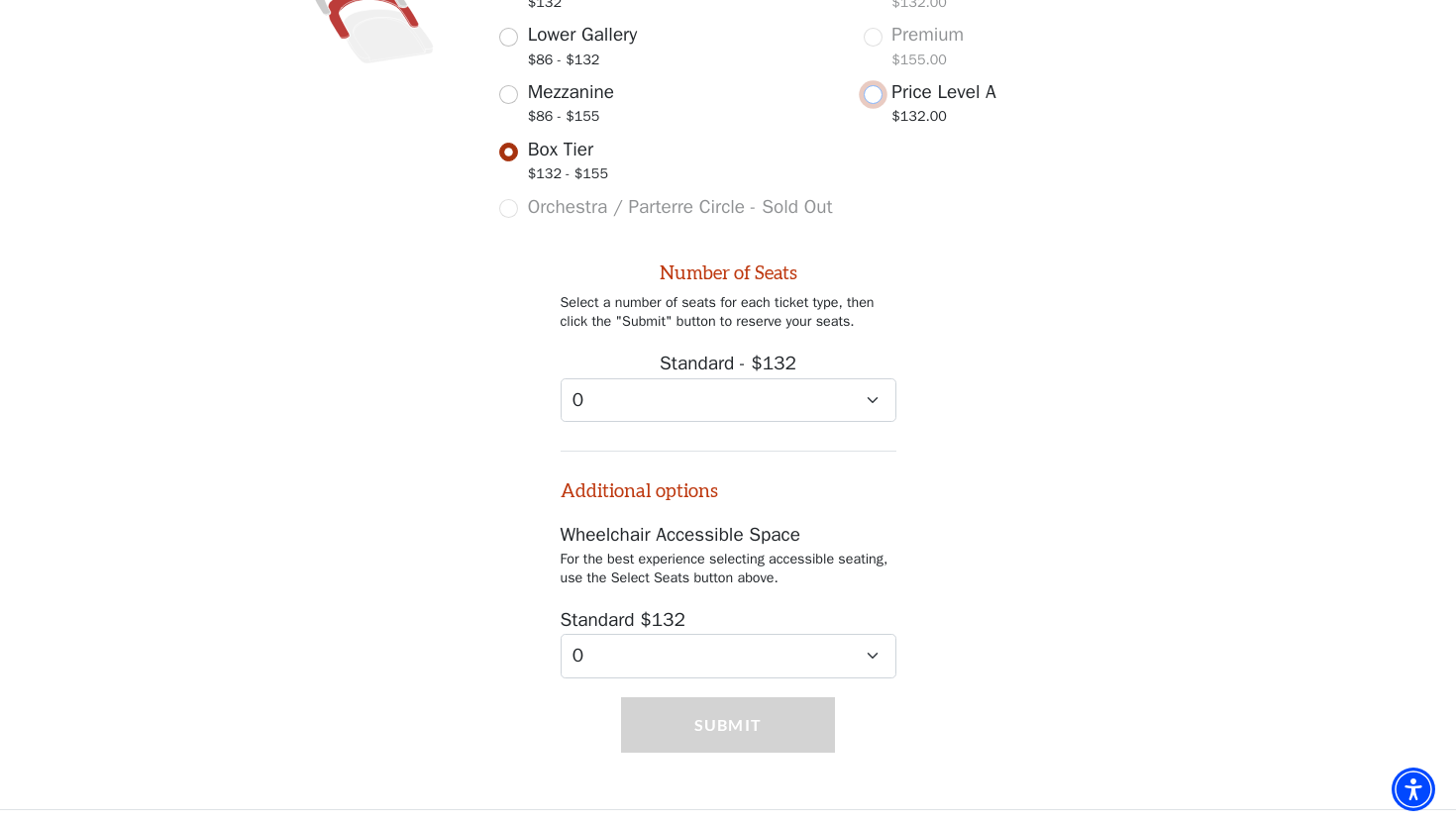 scroll, scrollTop: 659, scrollLeft: 0, axis: vertical 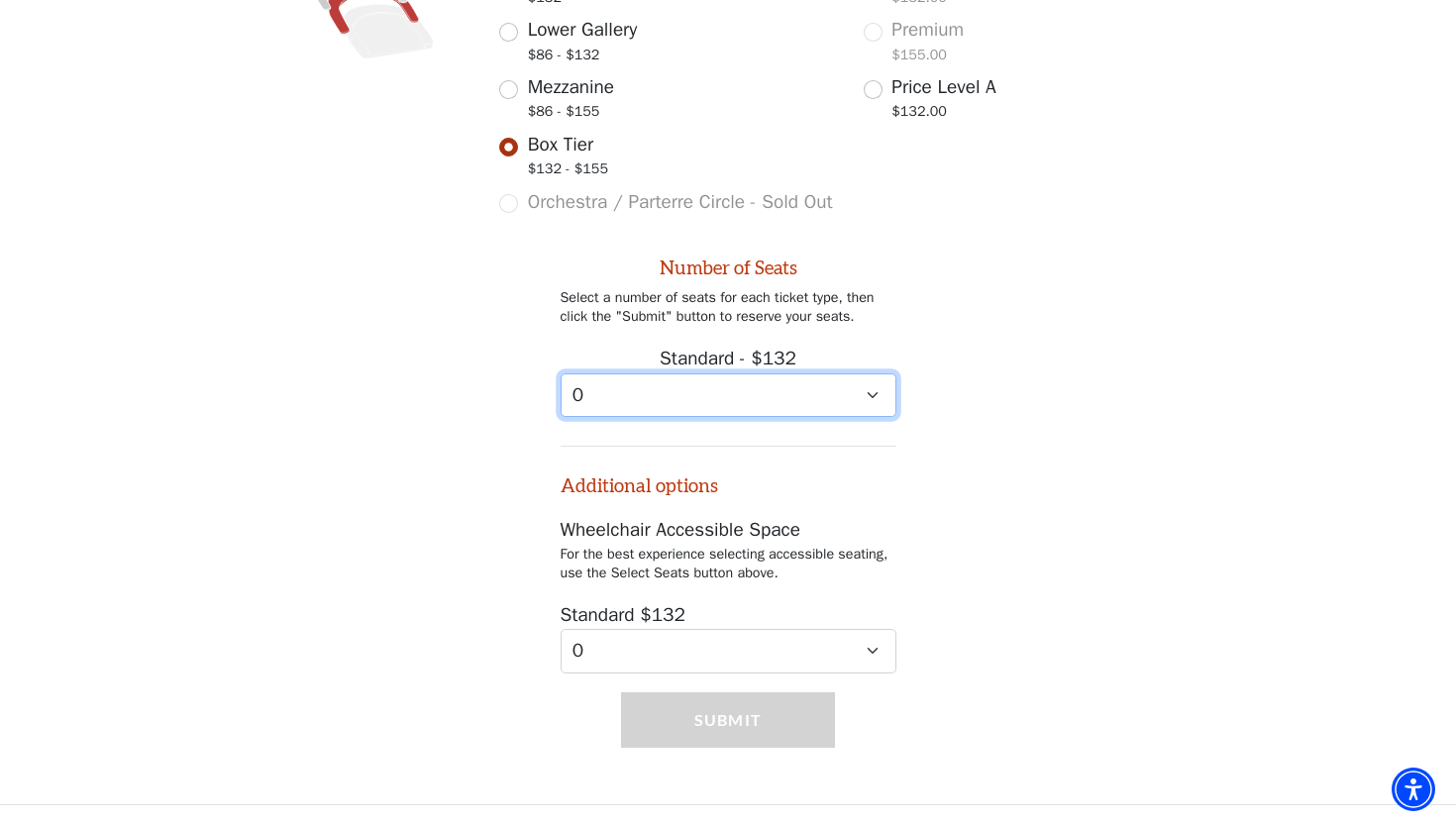 click on "0 1 2 3 4 5 6 7 8 9" at bounding box center (728, 395) 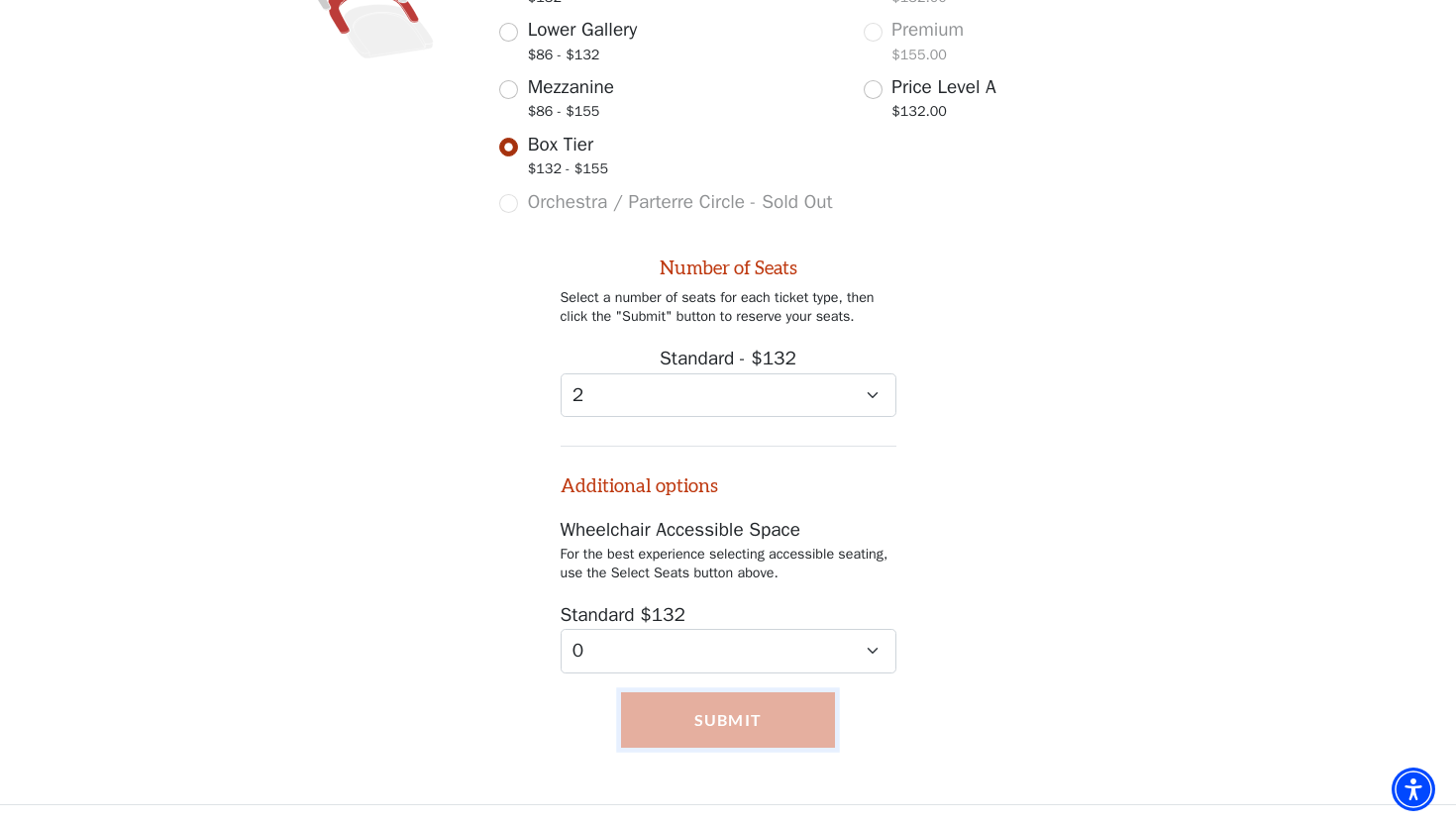 click on "Submit" at bounding box center (728, 720) 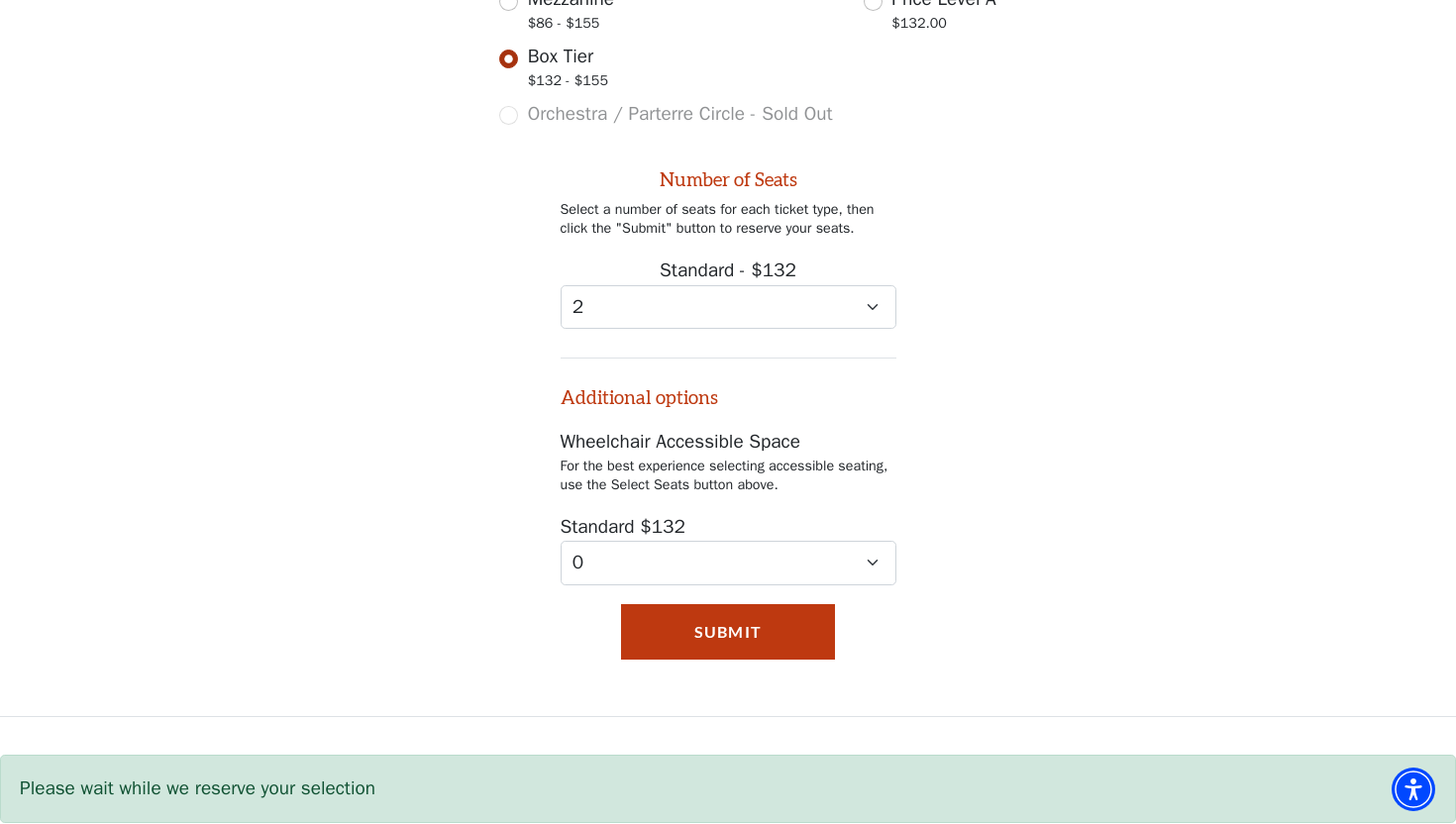 scroll, scrollTop: 714, scrollLeft: 0, axis: vertical 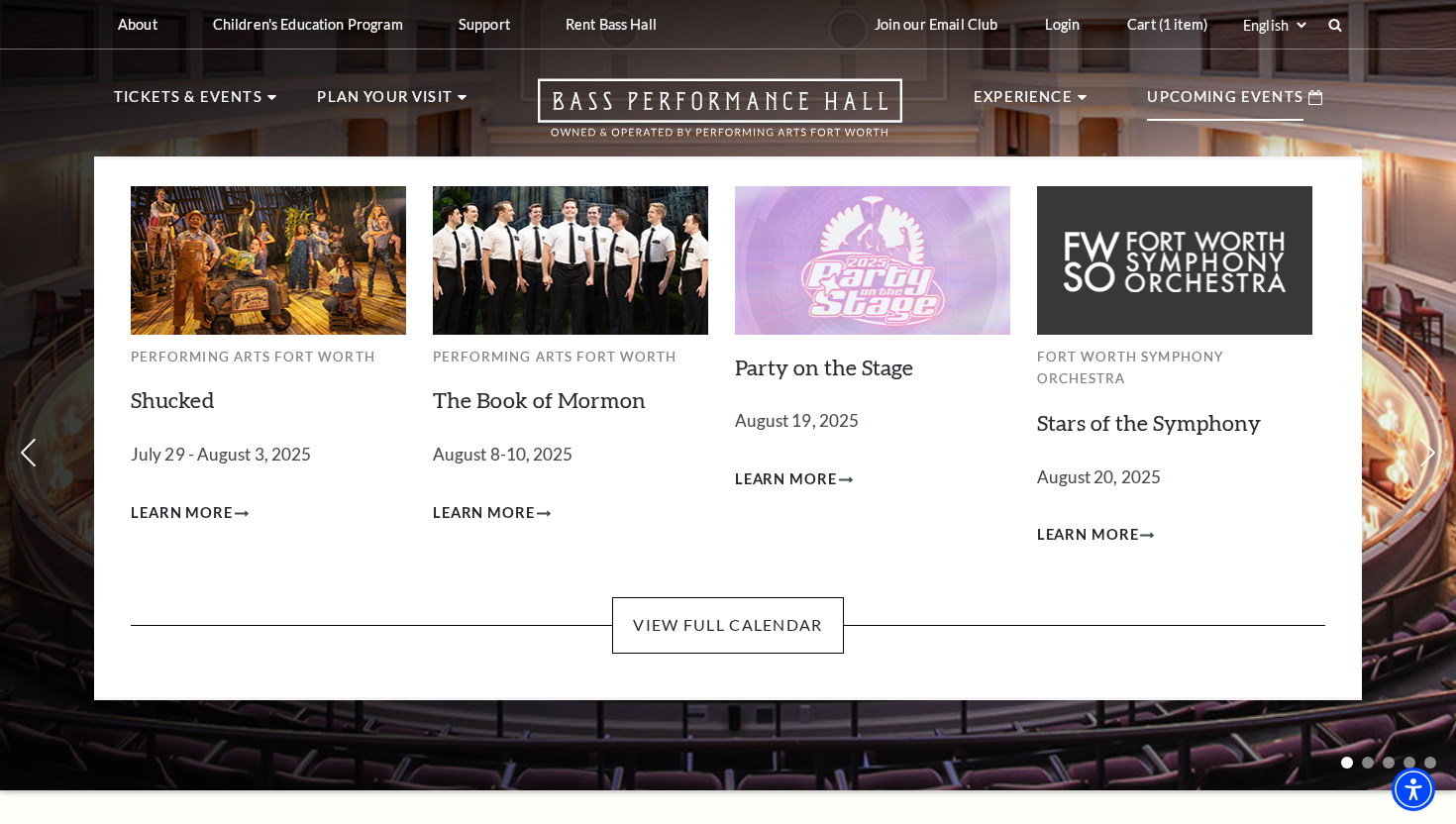 click at bounding box center (571, 259) 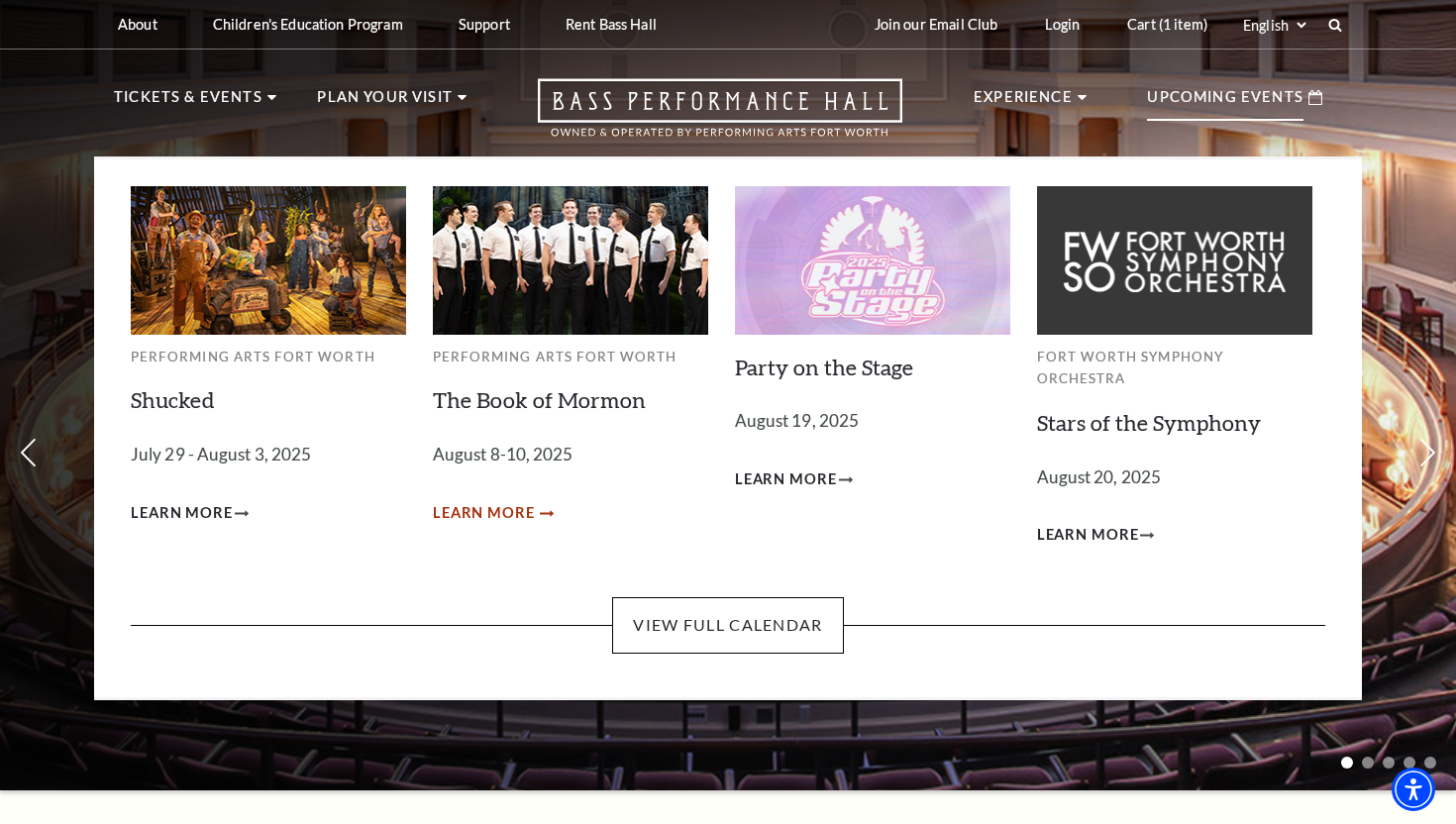 click on "Learn More" at bounding box center (483, 513) 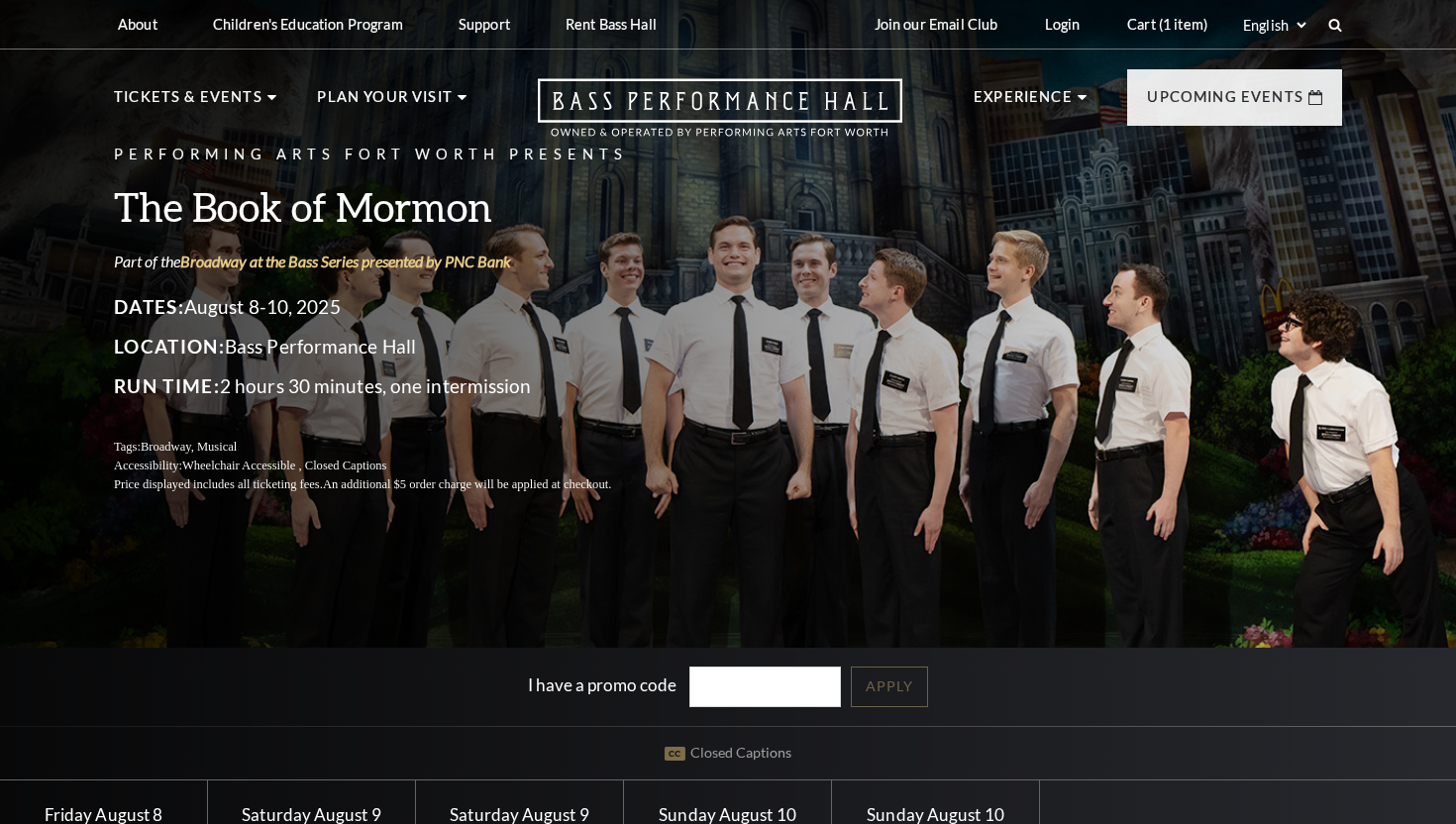 scroll, scrollTop: 0, scrollLeft: 0, axis: both 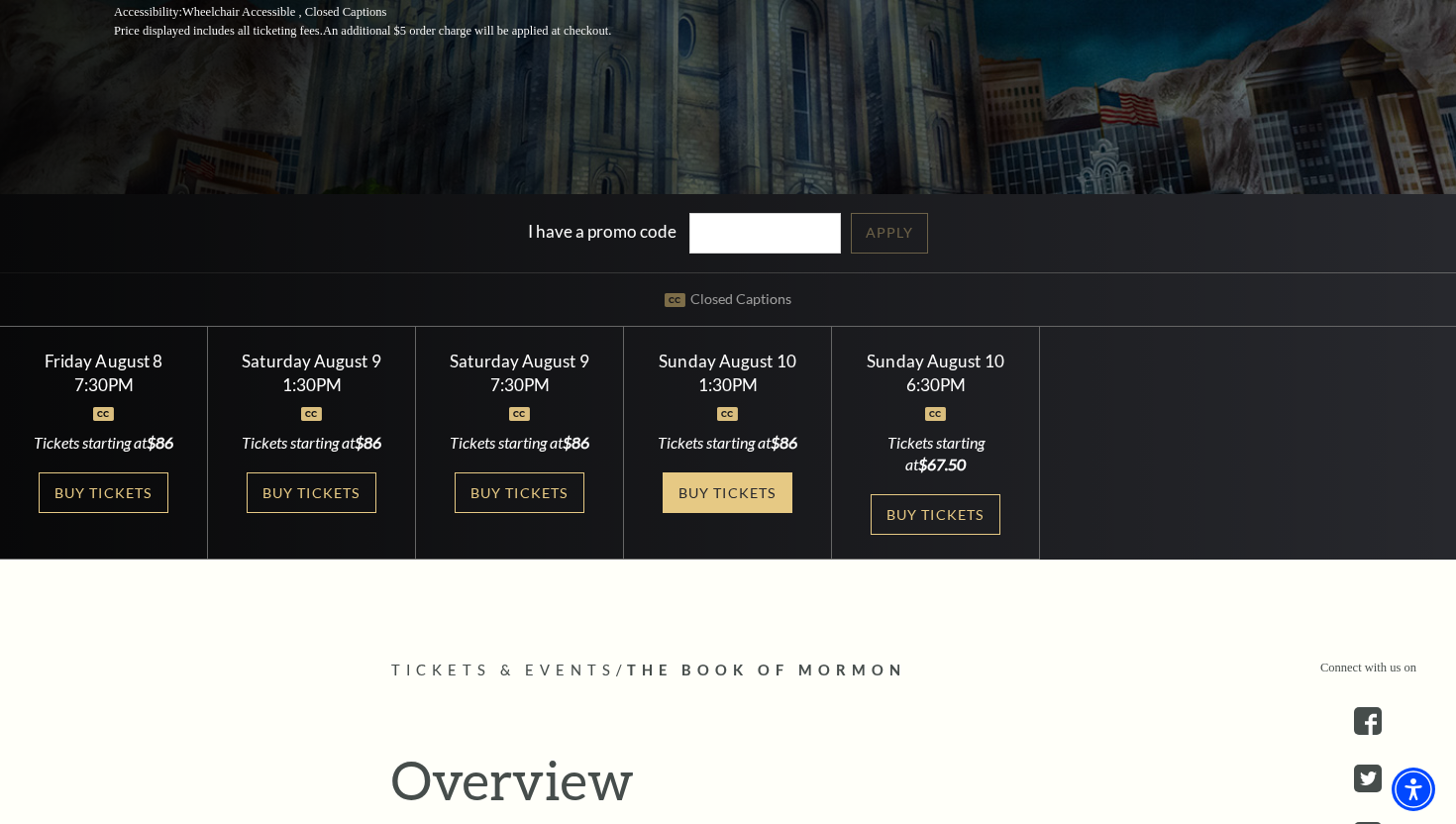 click on "Buy Tickets" at bounding box center (727, 492) 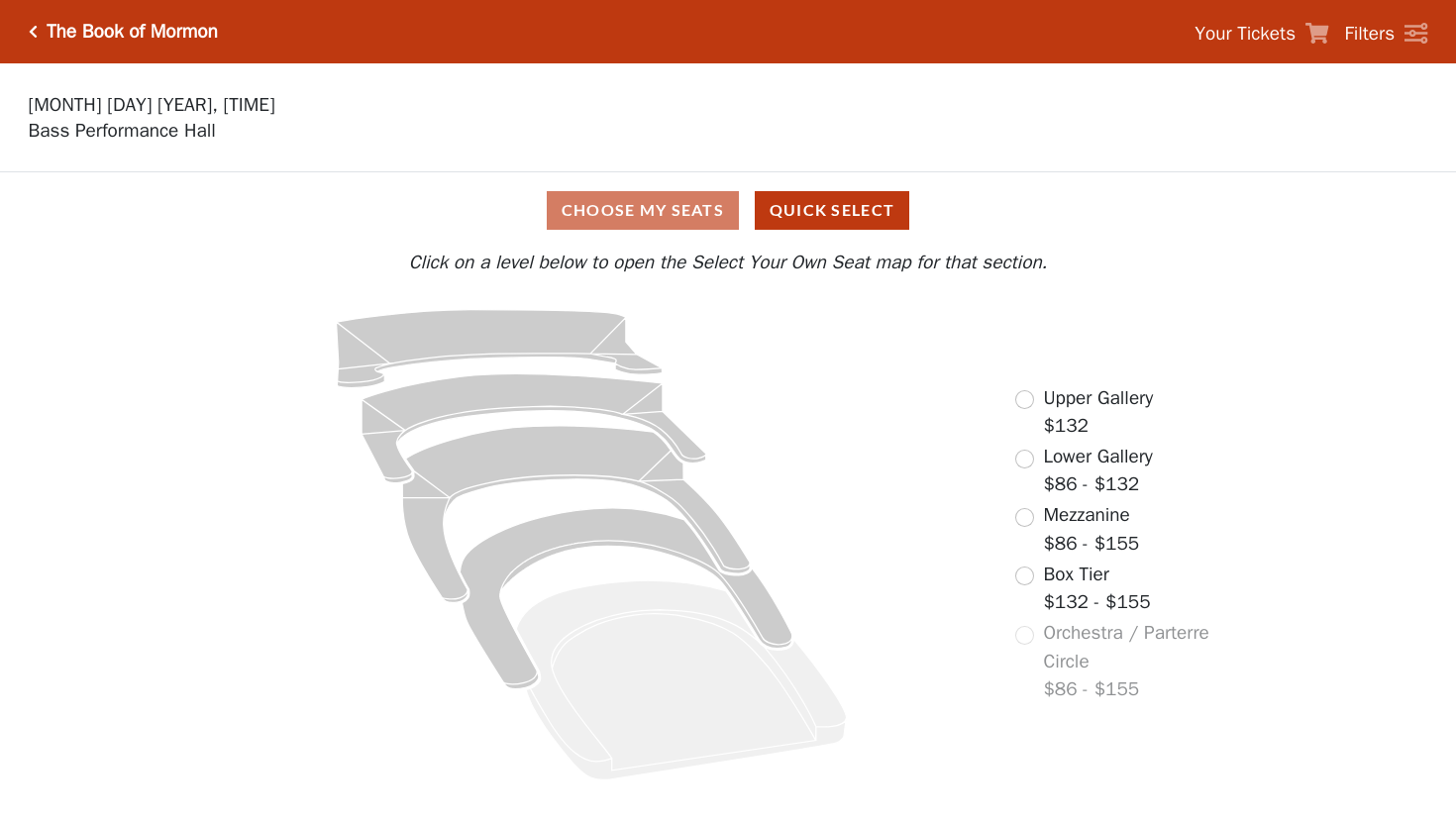 scroll, scrollTop: 0, scrollLeft: 0, axis: both 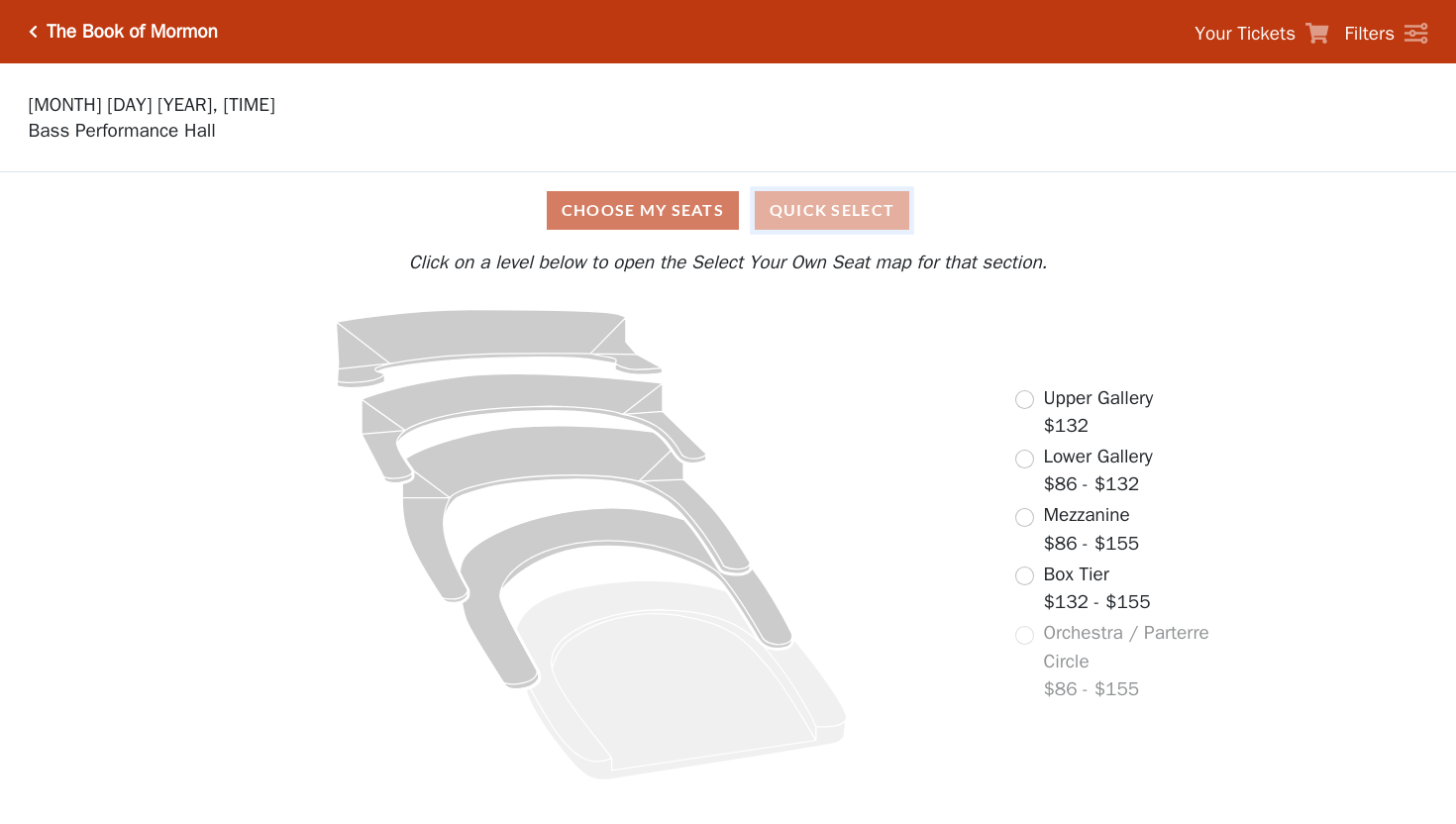 click on "Quick Select" at bounding box center [832, 210] 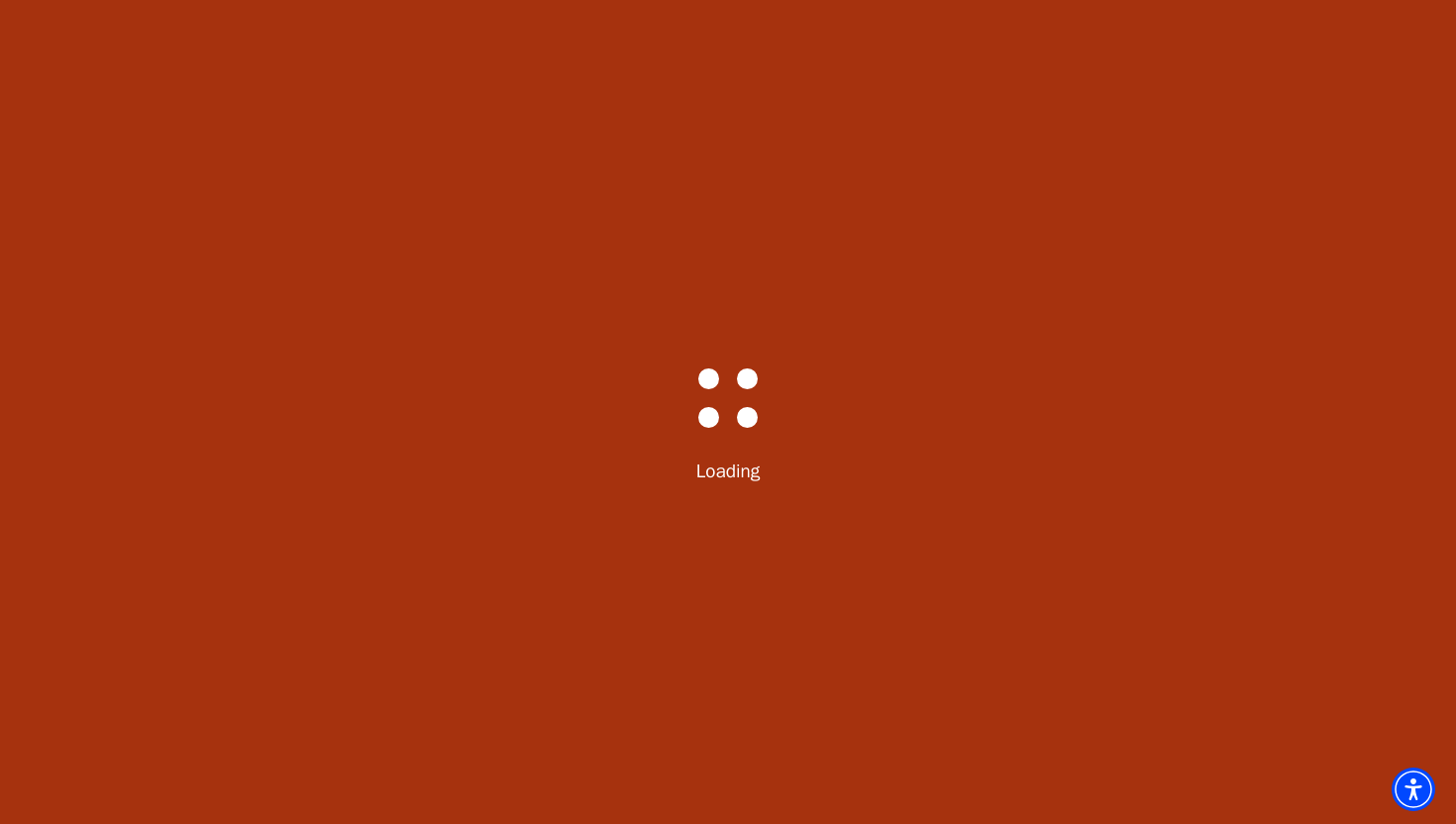 select on "6288" 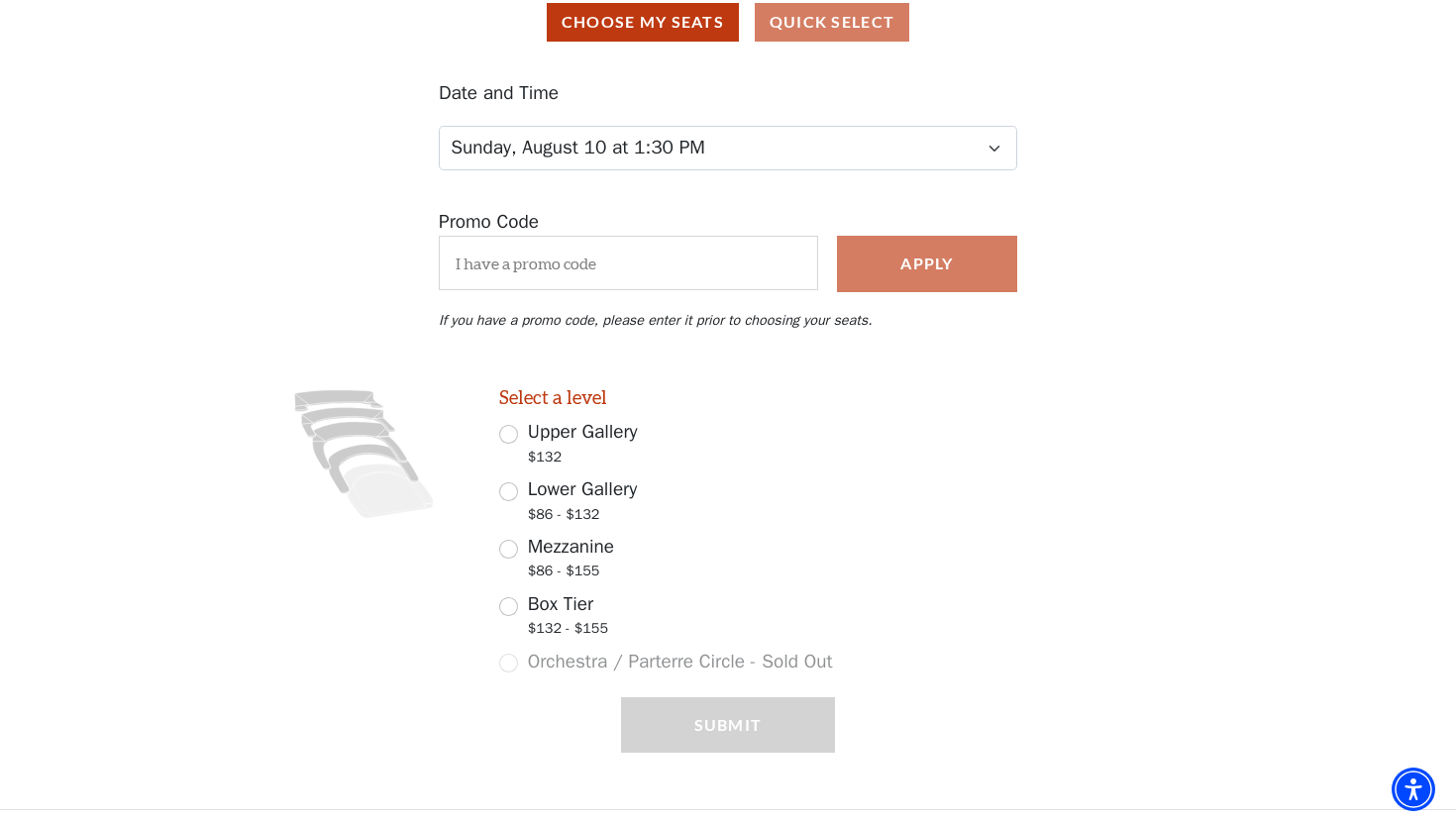 scroll, scrollTop: 181, scrollLeft: 0, axis: vertical 